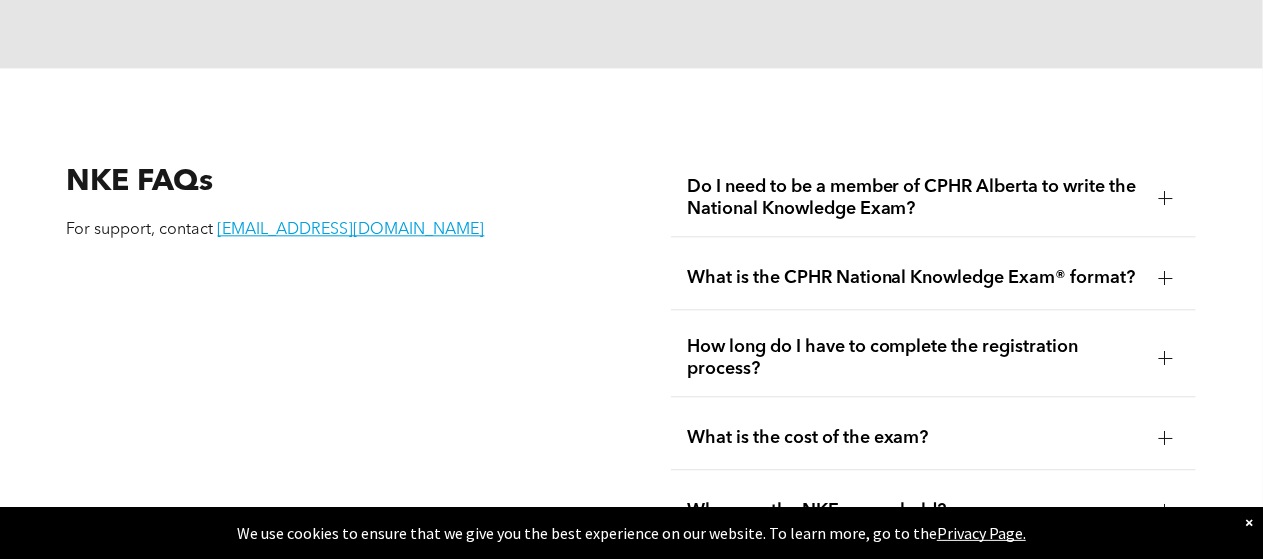 scroll, scrollTop: 2333, scrollLeft: 0, axis: vertical 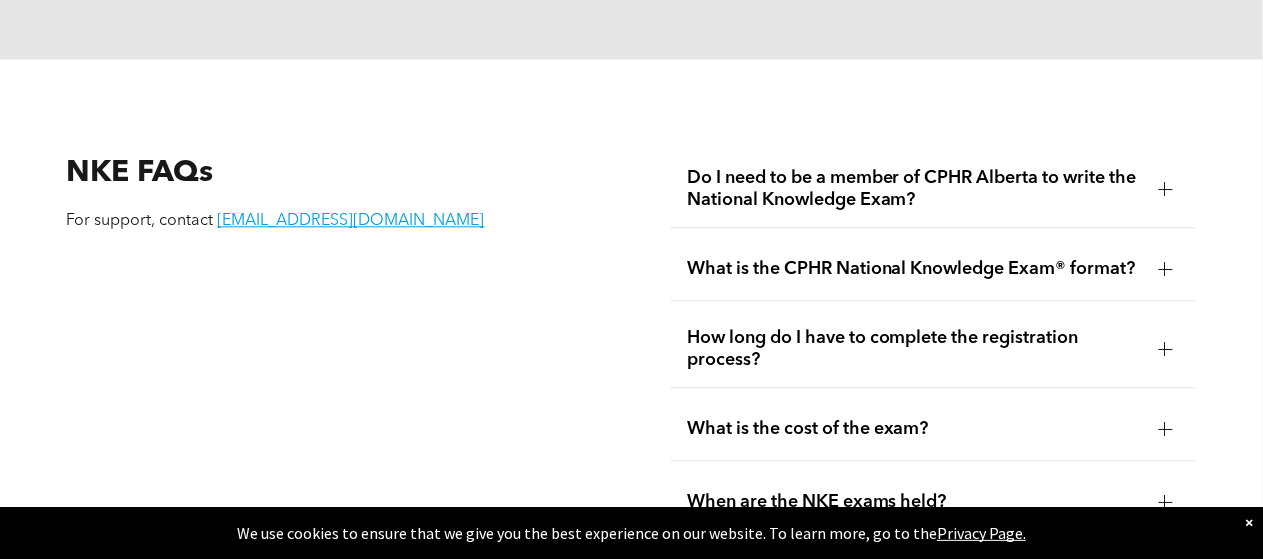 click on "What is the cost of the exam?" at bounding box center [934, 429] 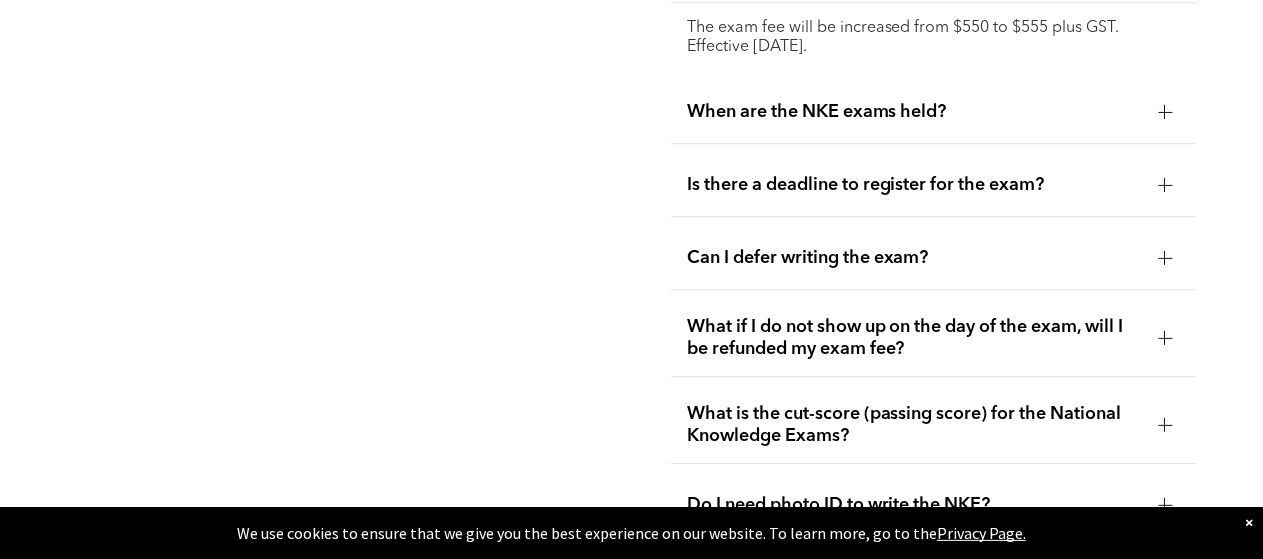 scroll, scrollTop: 2800, scrollLeft: 0, axis: vertical 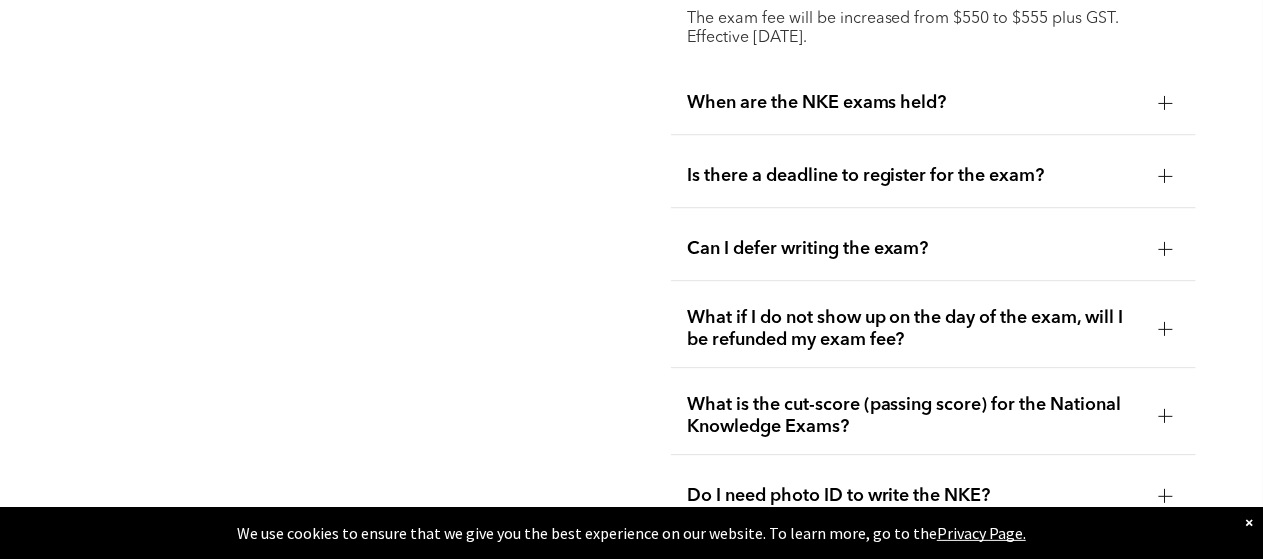 click on "What is the cut-score (passing score) for the National Knowledge Exams?" at bounding box center [915, 416] 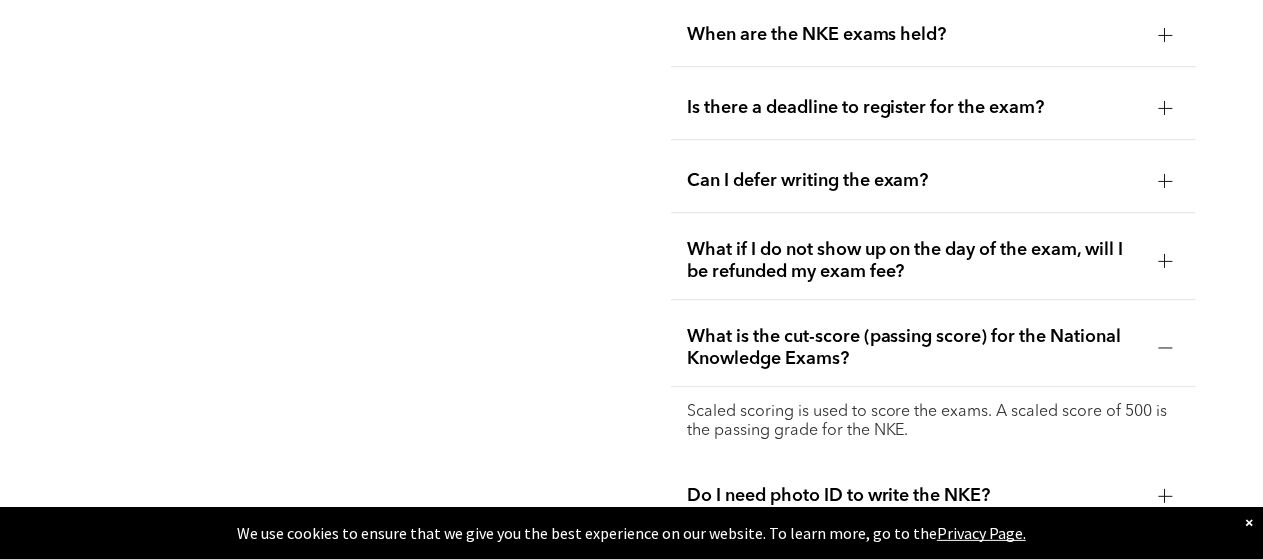 click on "Do I need photo ID to write the NKE?" at bounding box center (915, 496) 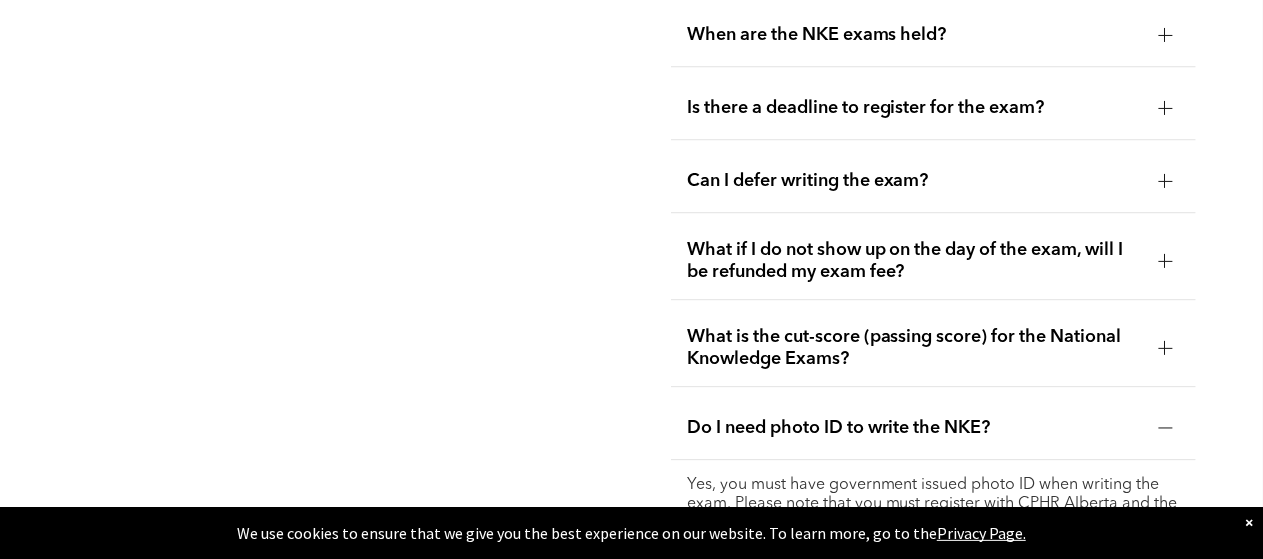 click on "What if I do not show up on the day of the exam, will I be refunded my exam fee?" at bounding box center (915, 261) 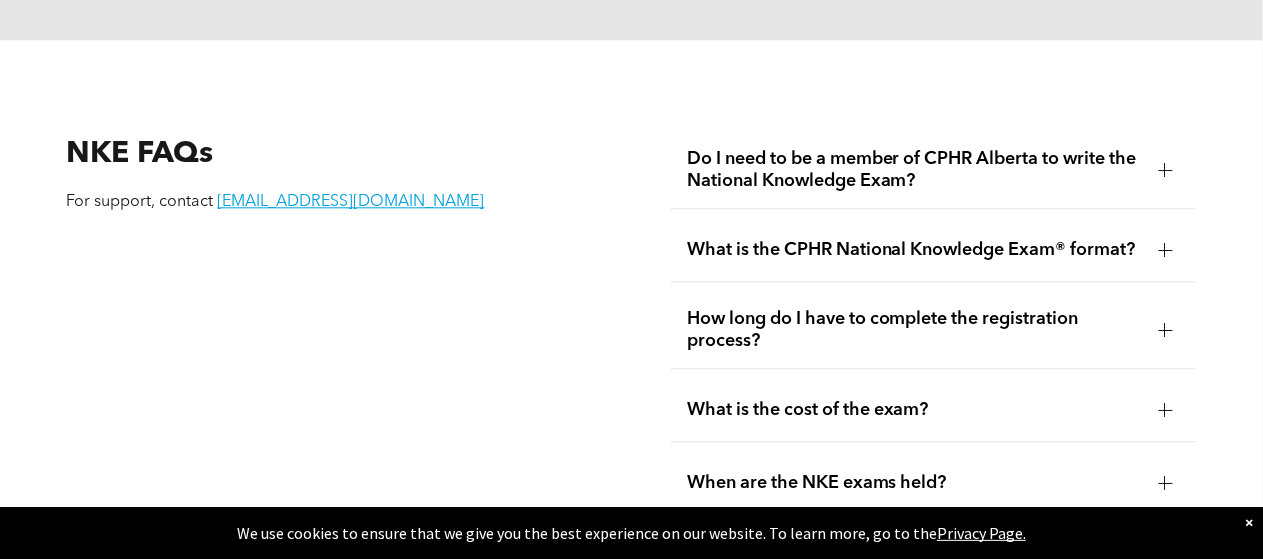 scroll, scrollTop: 2586, scrollLeft: 0, axis: vertical 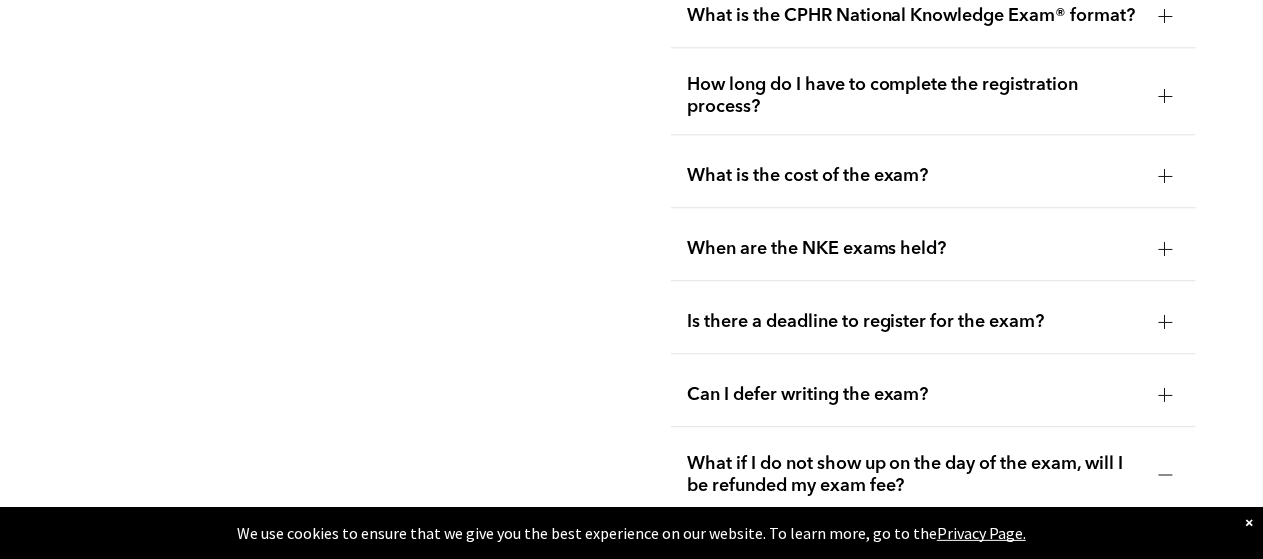 click on "Is there a deadline to register for the exam?" at bounding box center (915, 322) 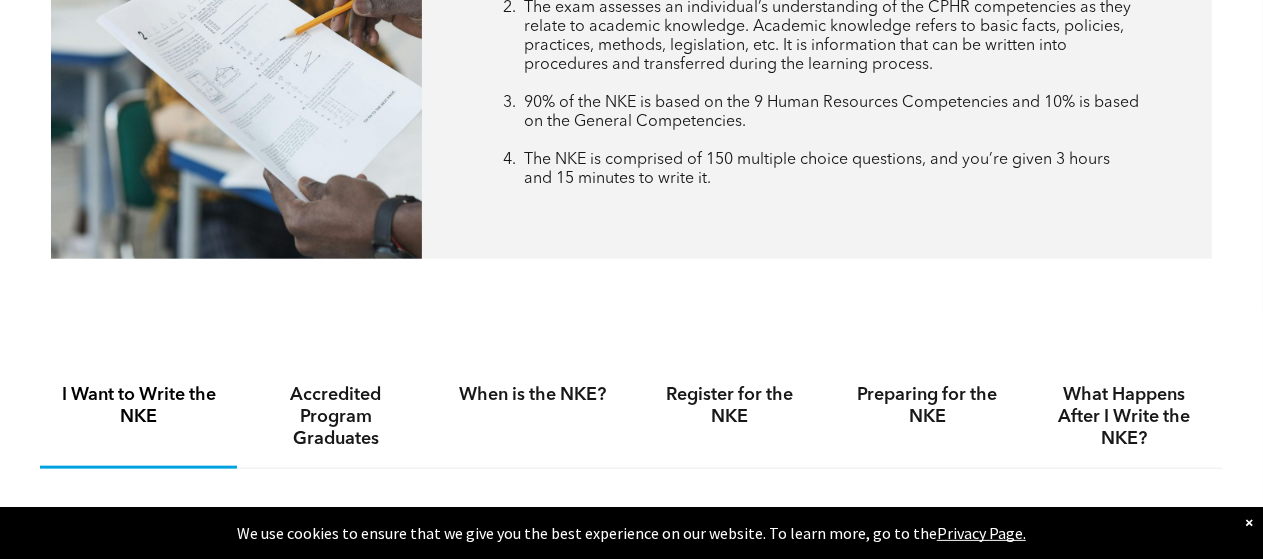 scroll, scrollTop: 1166, scrollLeft: 0, axis: vertical 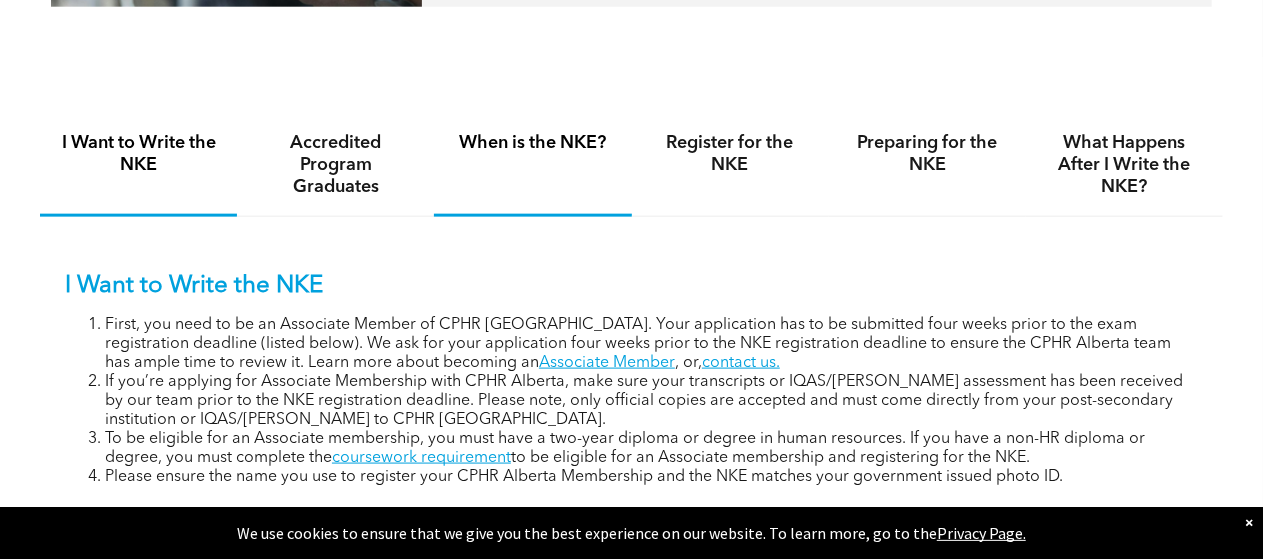 click on "When is the NKE?" at bounding box center (532, 165) 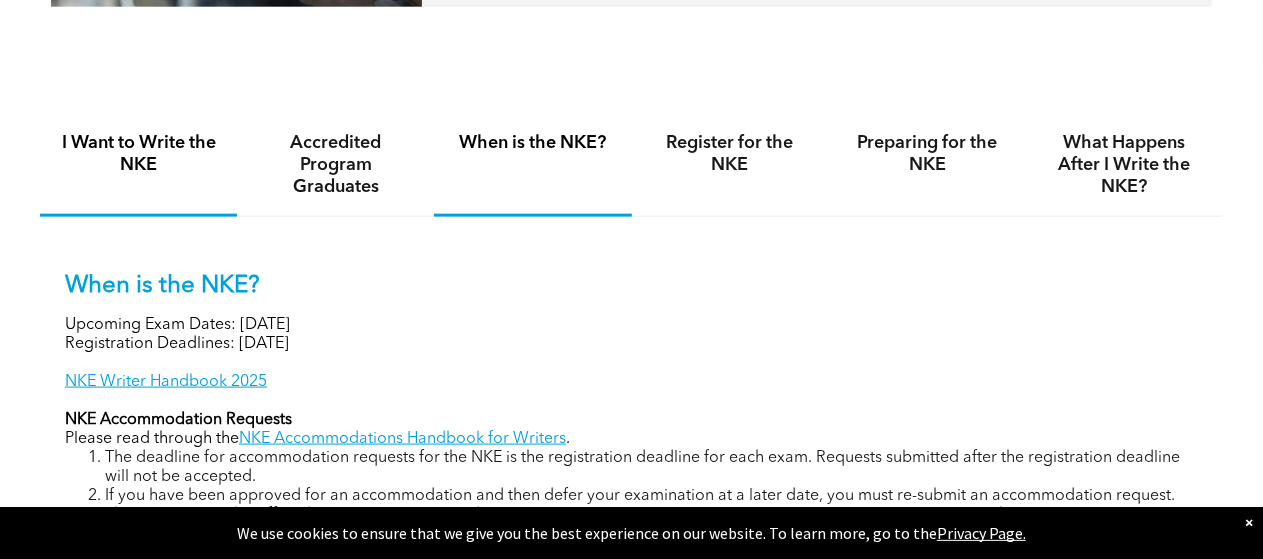 click on "I Want to Write the NKE" at bounding box center (138, 154) 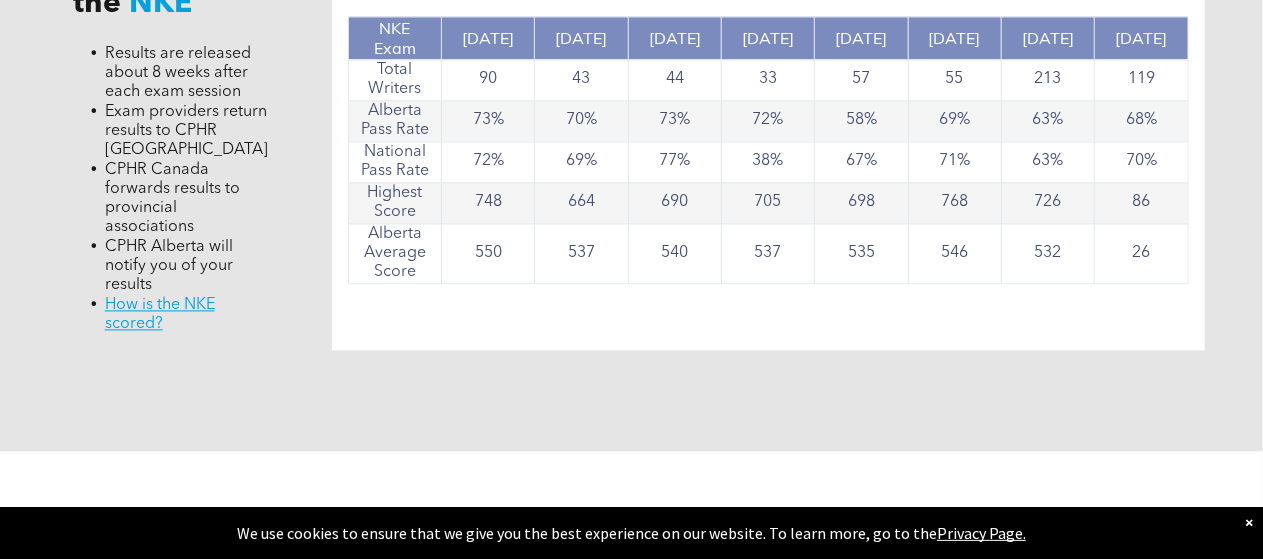 scroll, scrollTop: 2100, scrollLeft: 0, axis: vertical 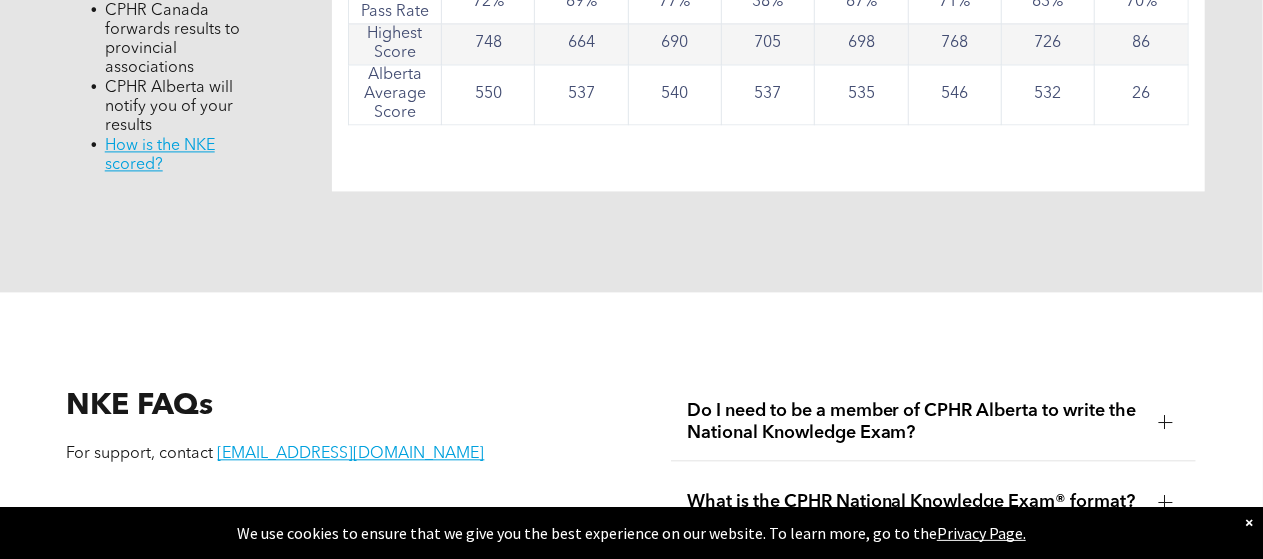 click on "What is the CPHR National Knowledge Exam® format?" at bounding box center [915, 502] 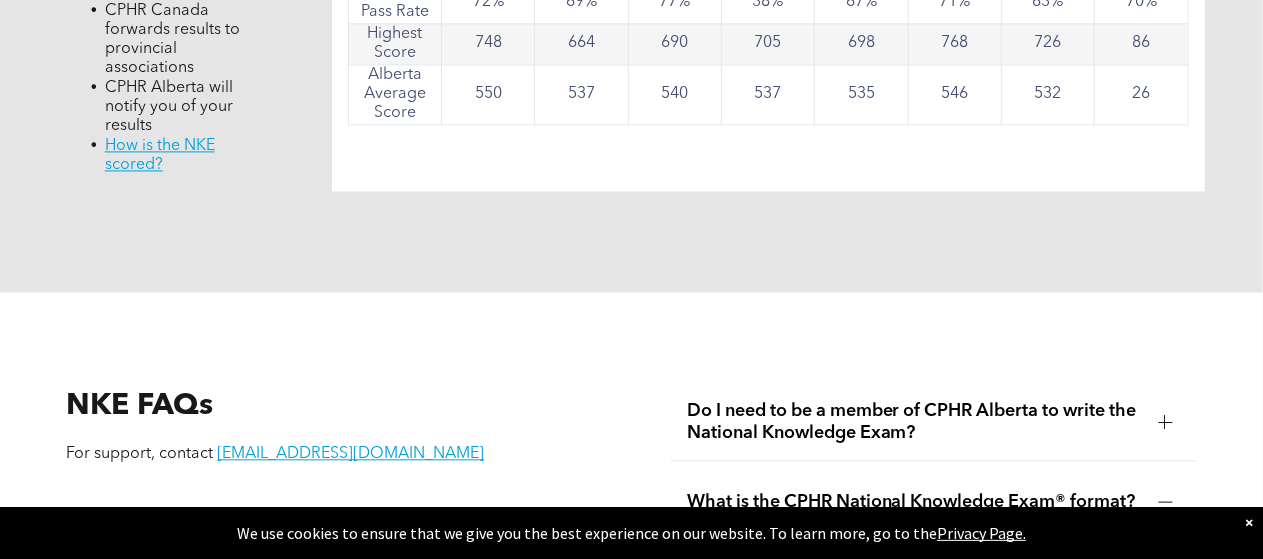 scroll, scrollTop: 2333, scrollLeft: 0, axis: vertical 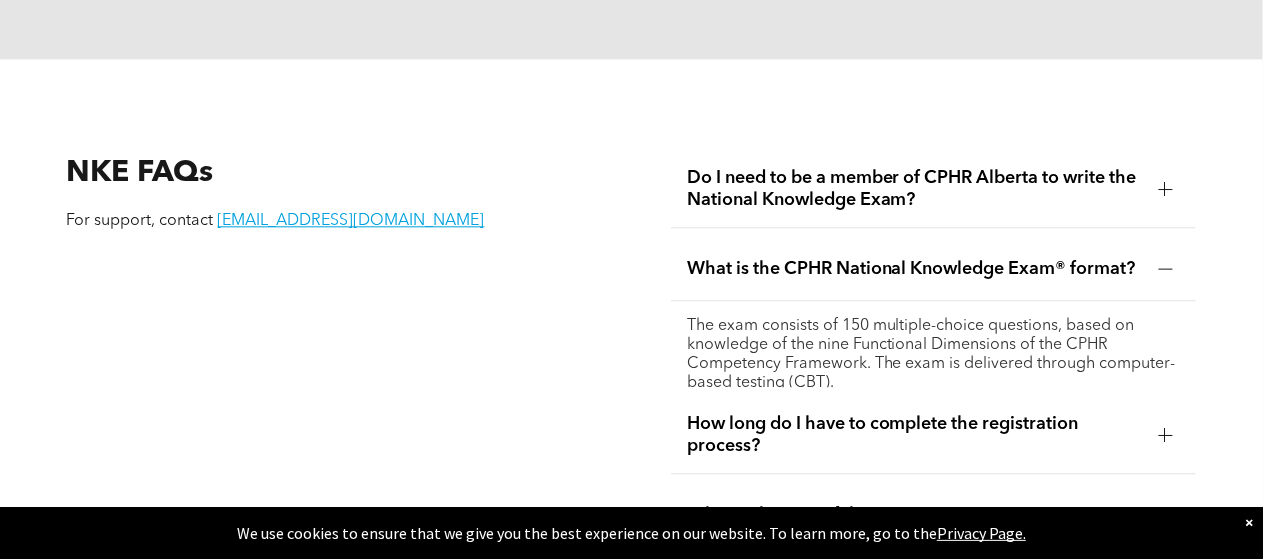 click on "When are the NKE exams held?" at bounding box center [915, 588] 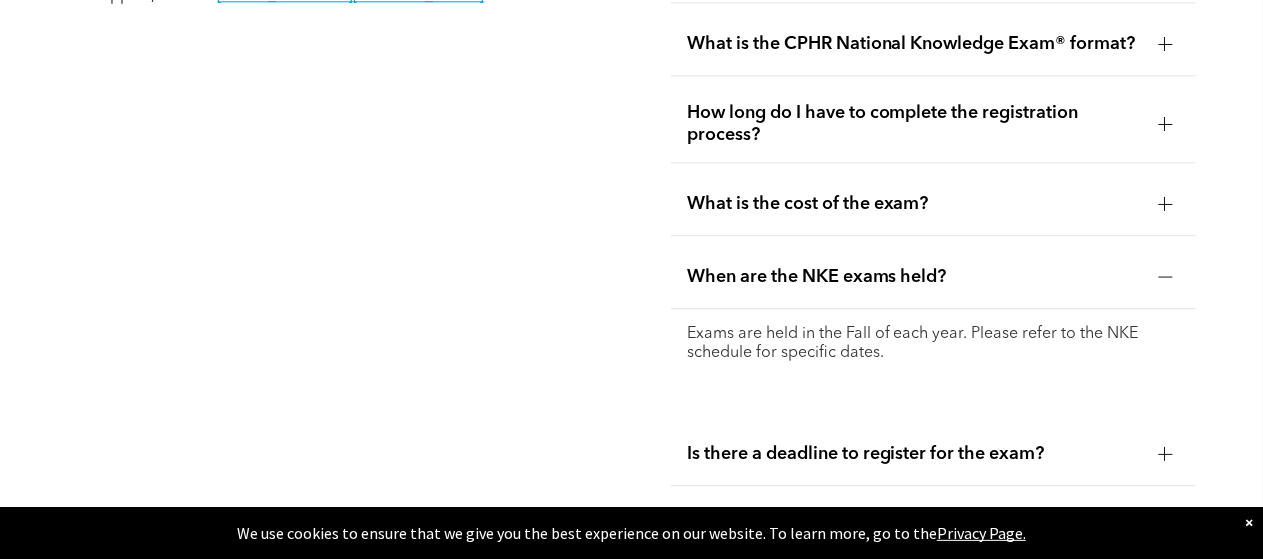 scroll, scrollTop: 2566, scrollLeft: 0, axis: vertical 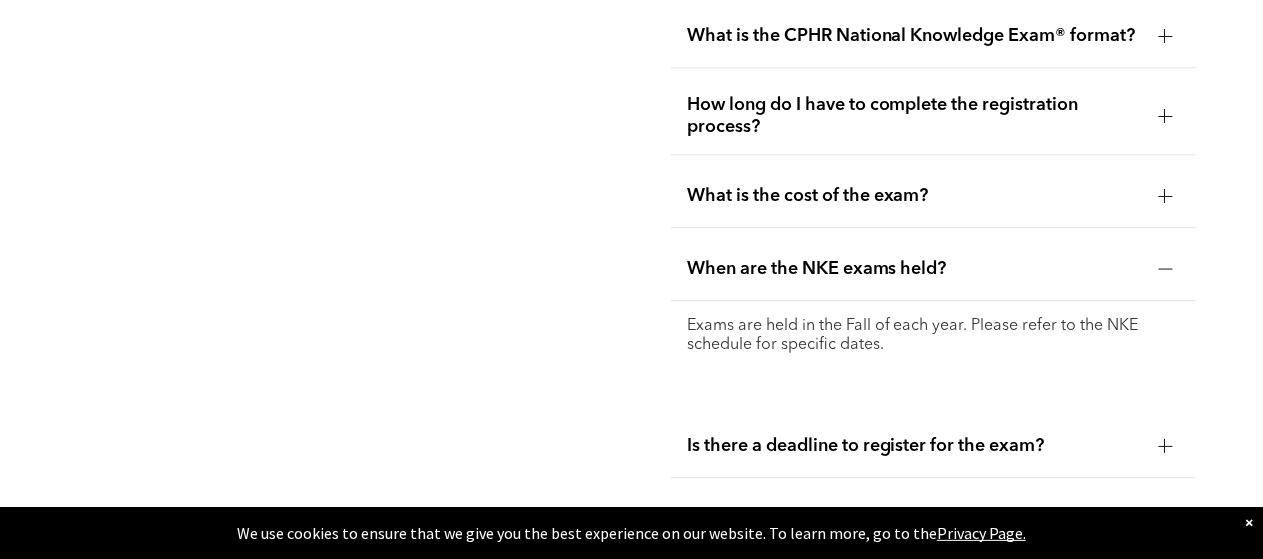 click on "What if I do not show up on the day of the exam, will I be refunded my exam fee?" at bounding box center [915, 599] 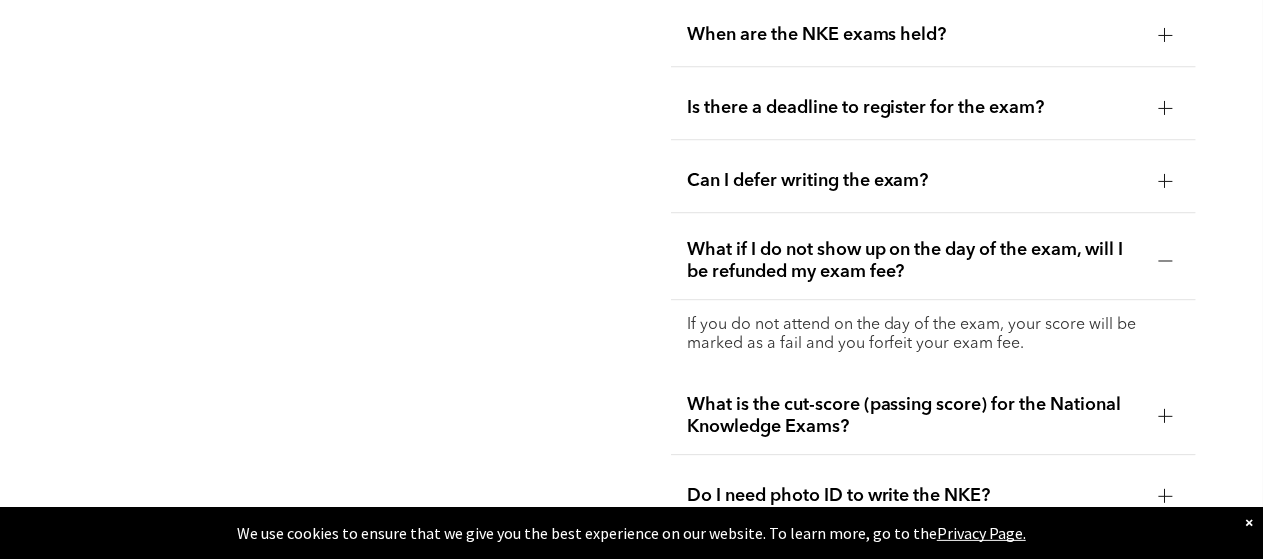 scroll, scrollTop: 3033, scrollLeft: 0, axis: vertical 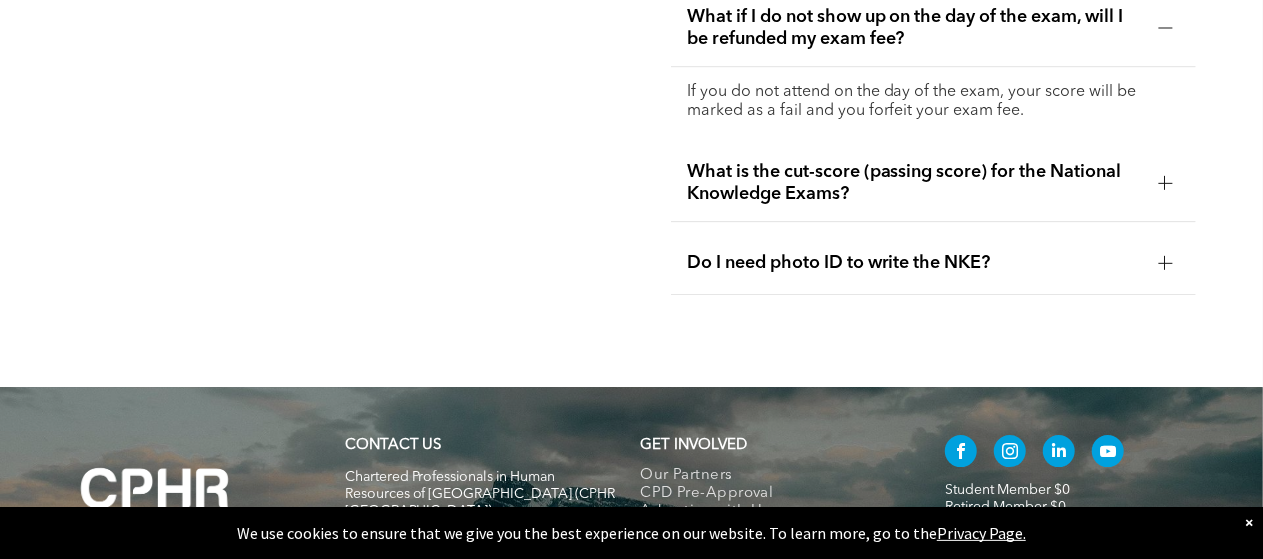 click on "Do I need photo ID to write the NKE?" at bounding box center (915, 263) 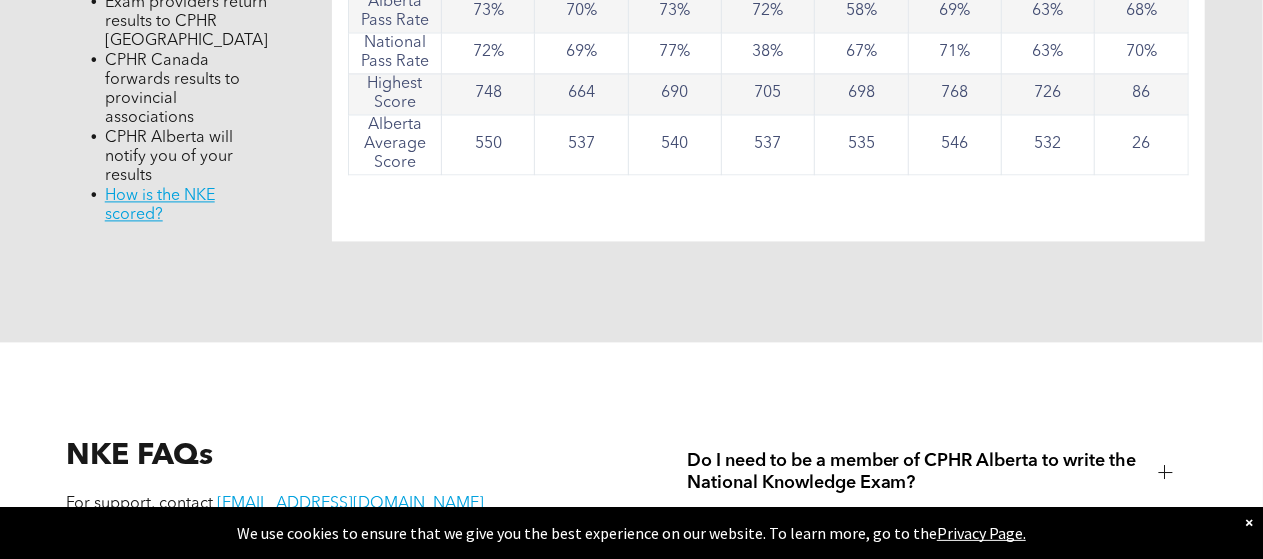 scroll, scrollTop: 1633, scrollLeft: 0, axis: vertical 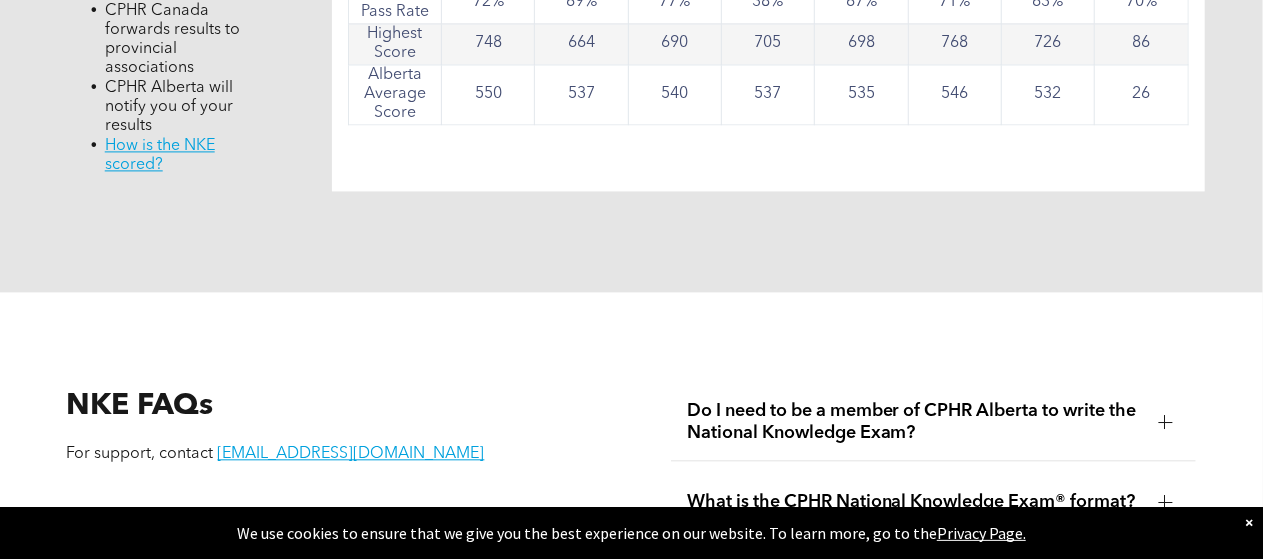 click on "What is the CPHR National Knowledge Exam® format?" at bounding box center (934, 502) 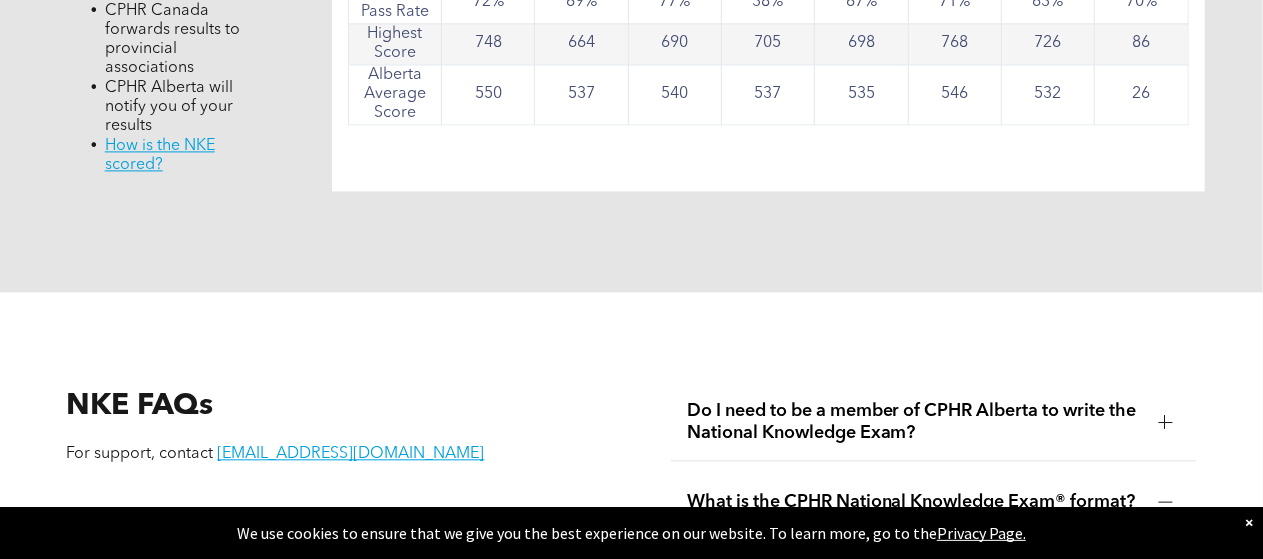 scroll, scrollTop: 2333, scrollLeft: 0, axis: vertical 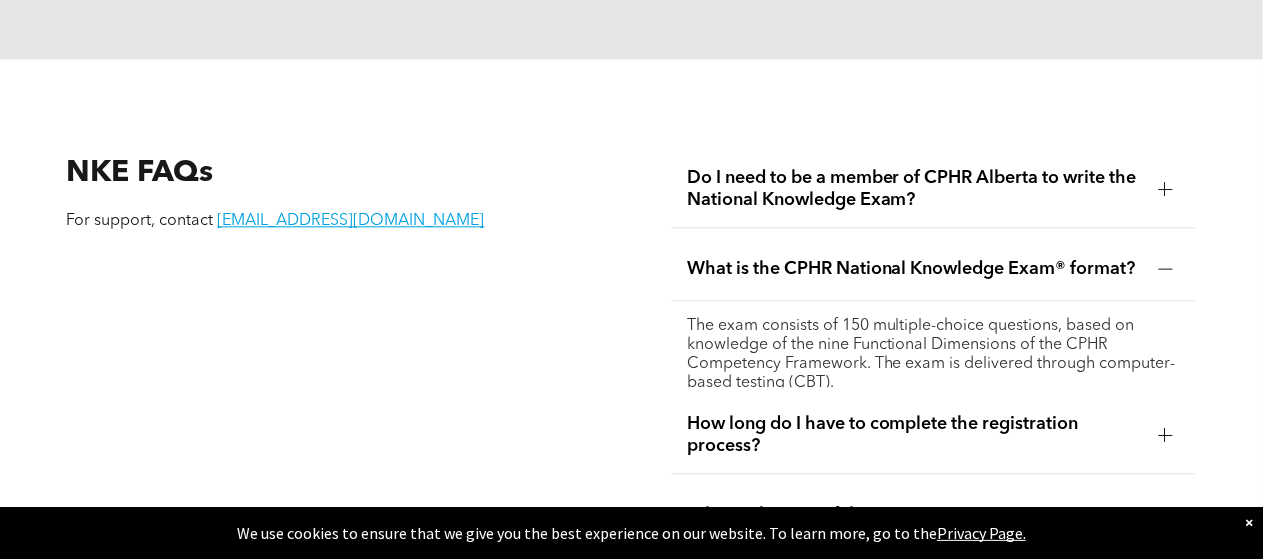 click on "How long do I have to complete the registration process?" at bounding box center [934, 435] 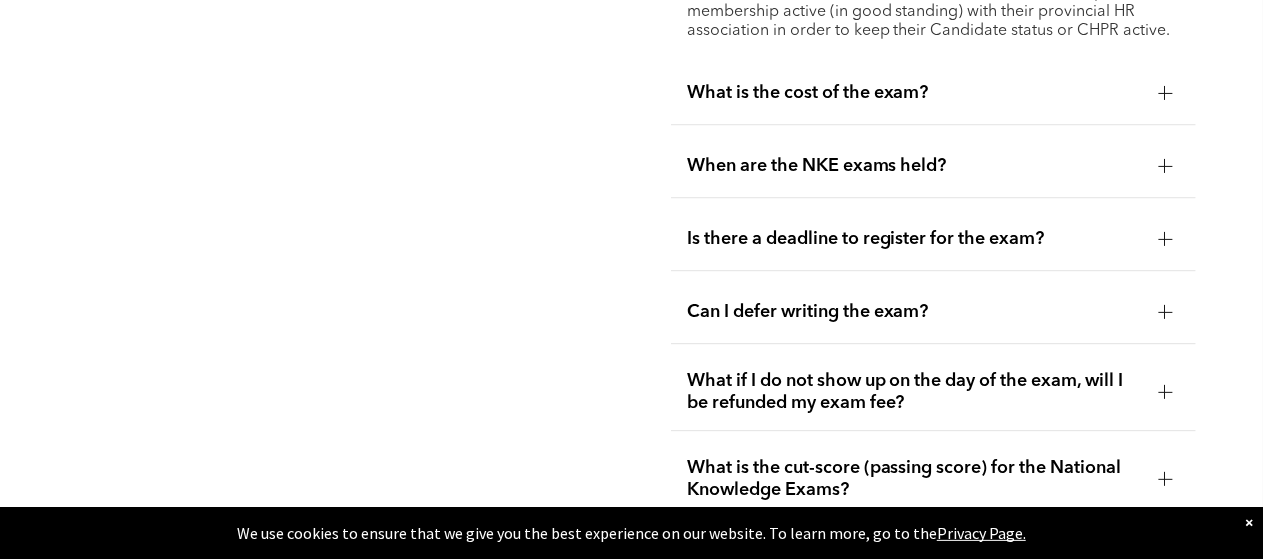 scroll, scrollTop: 2800, scrollLeft: 0, axis: vertical 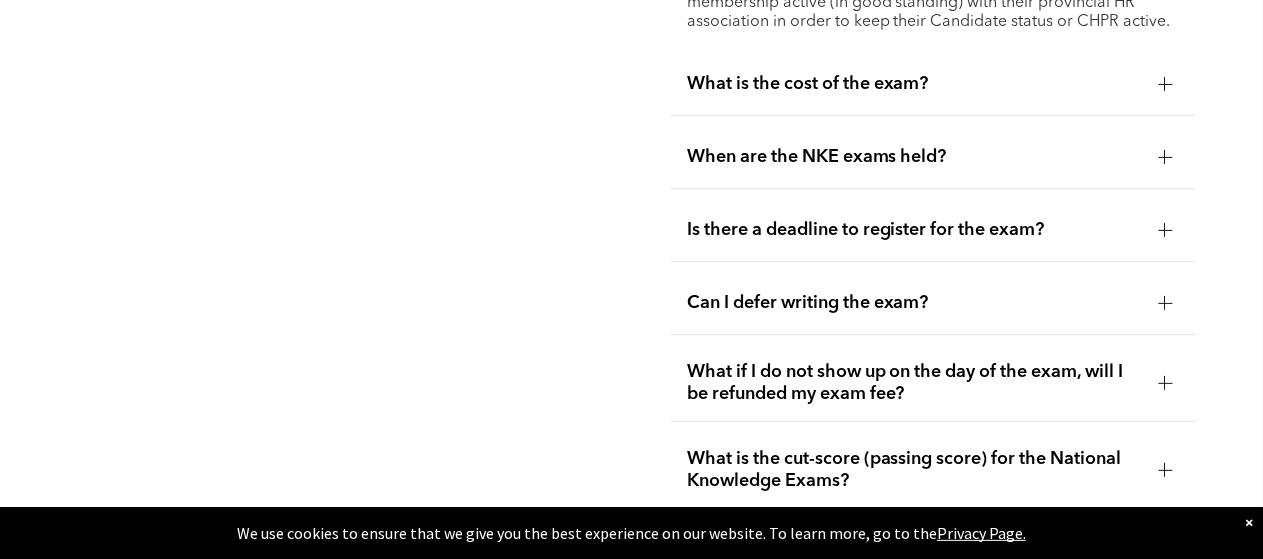 click on "What is the cut-score (passing score) for the National Knowledge Exams?" at bounding box center [915, 470] 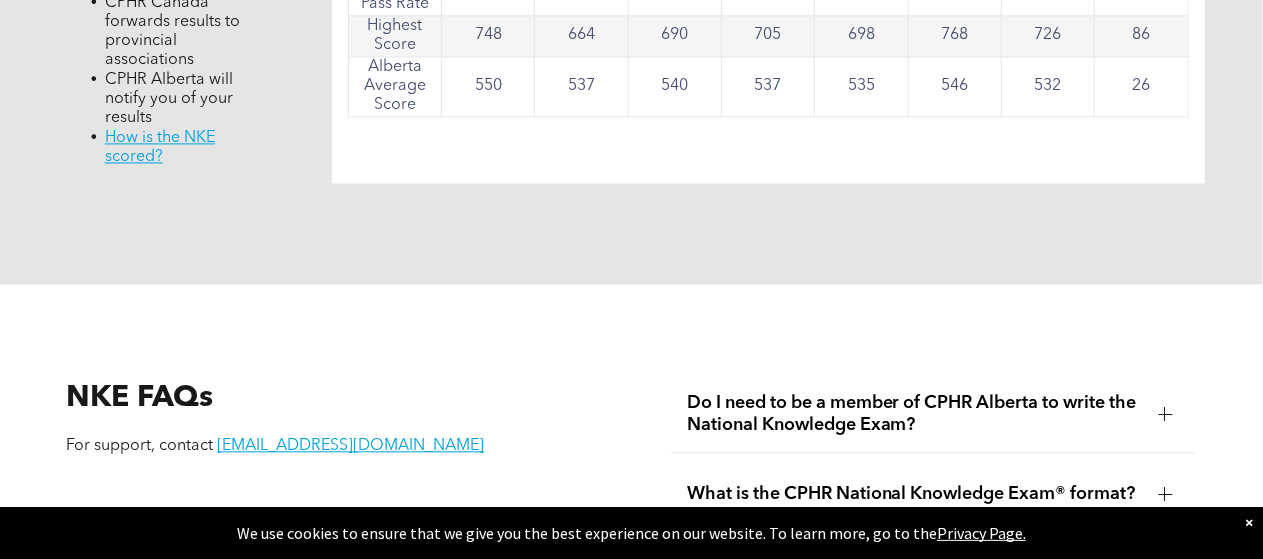 scroll, scrollTop: 2100, scrollLeft: 0, axis: vertical 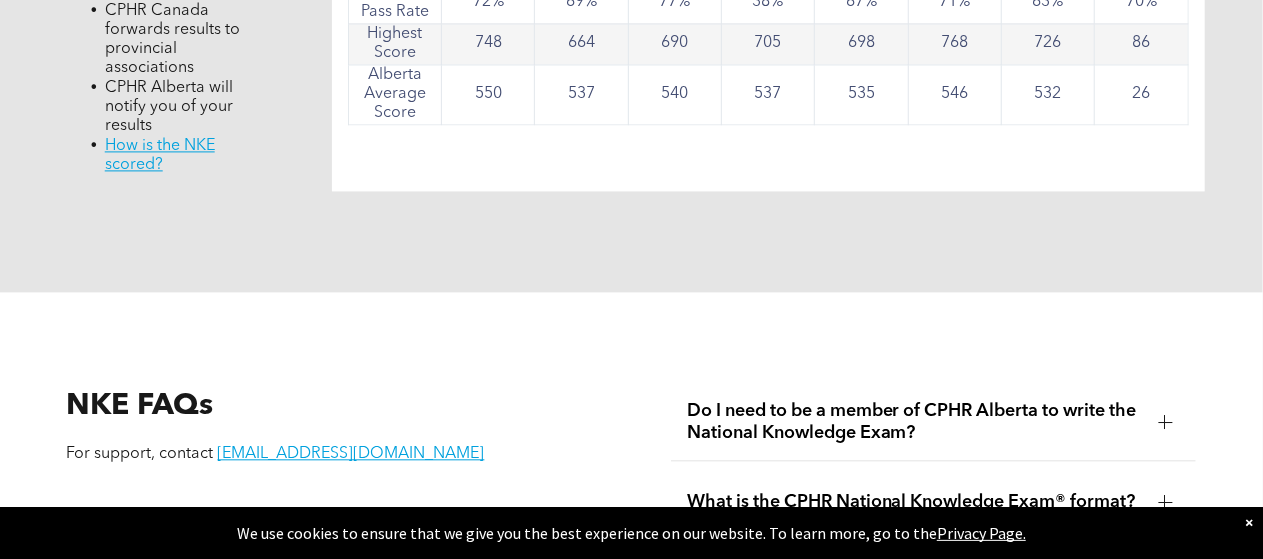 click on "What is the CPHR National Knowledge Exam® format?" at bounding box center (934, 502) 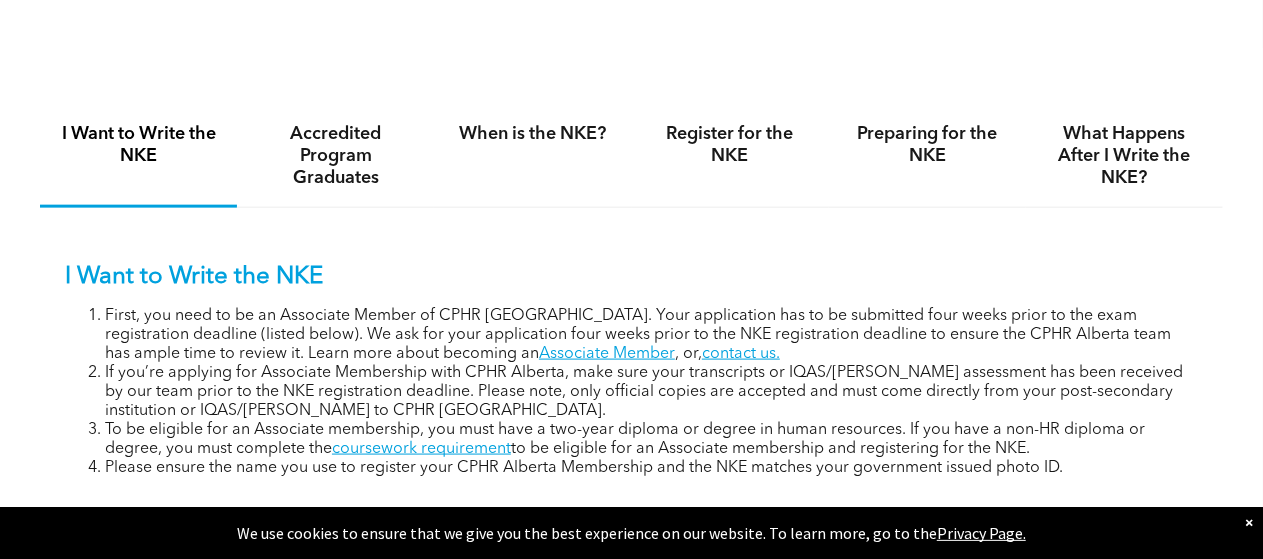 scroll, scrollTop: 1166, scrollLeft: 0, axis: vertical 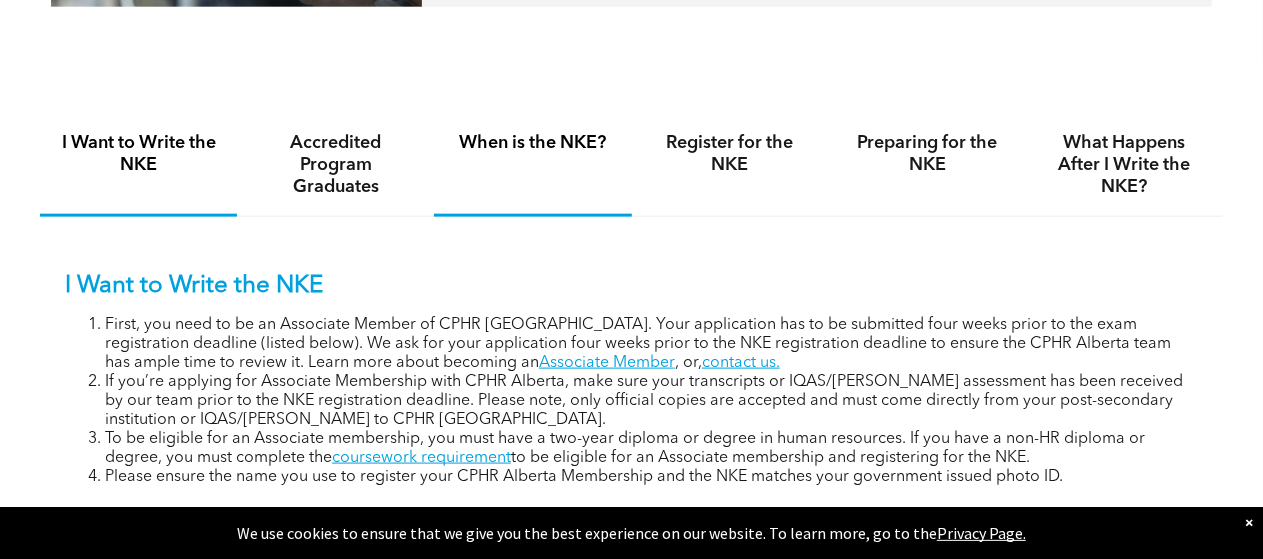click on "When is the NKE?" at bounding box center [532, 143] 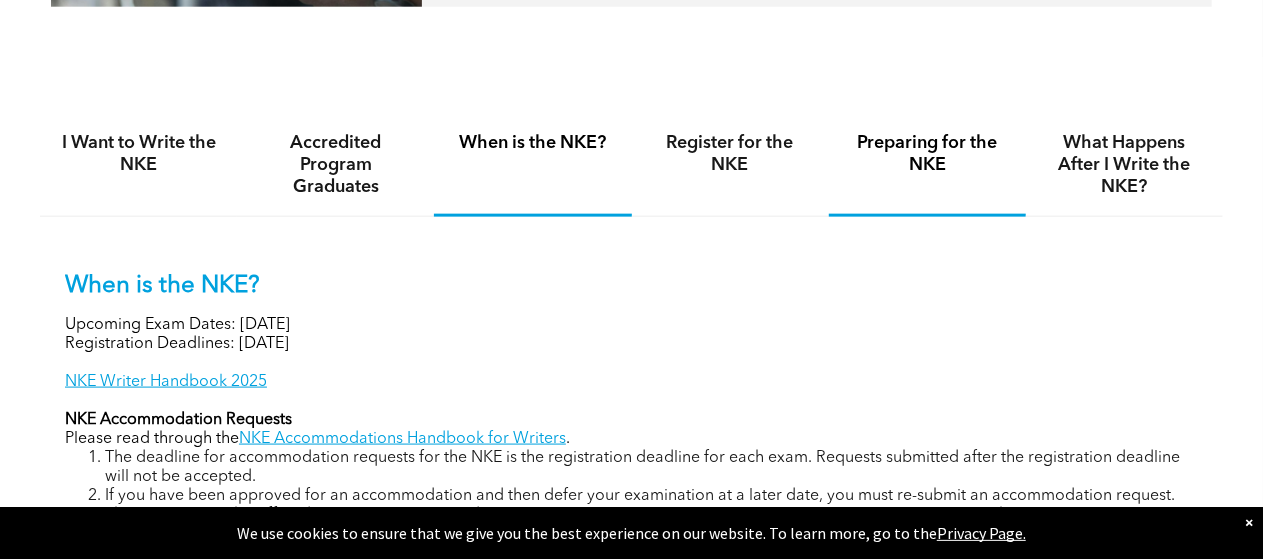 click on "Preparing for the NKE" at bounding box center [927, 154] 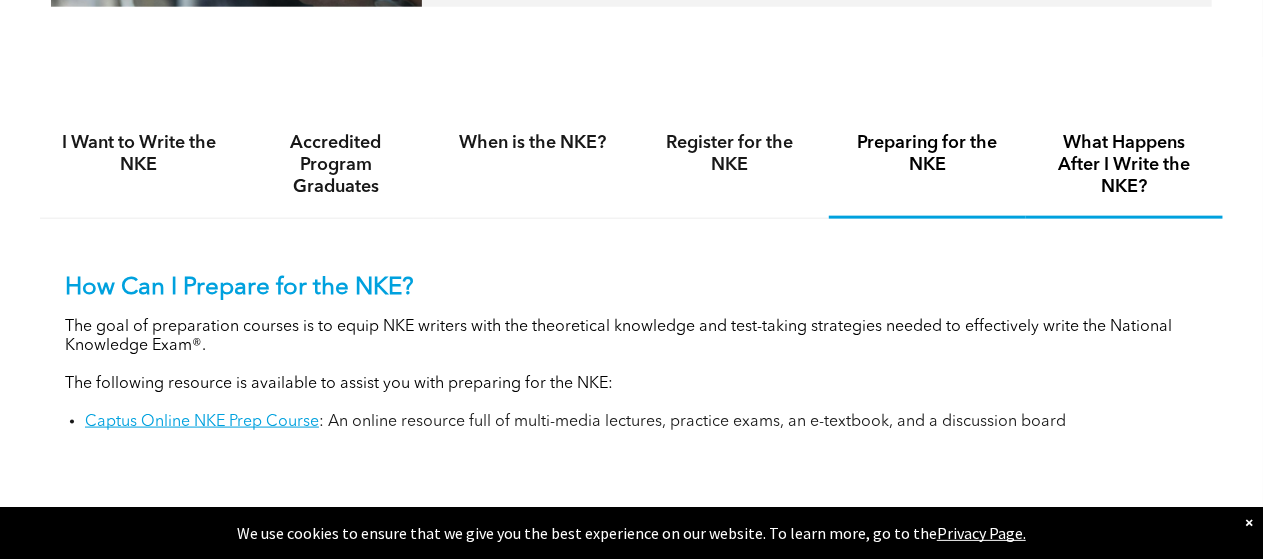 click on "What Happens After I Write the NKE?" at bounding box center (1124, 165) 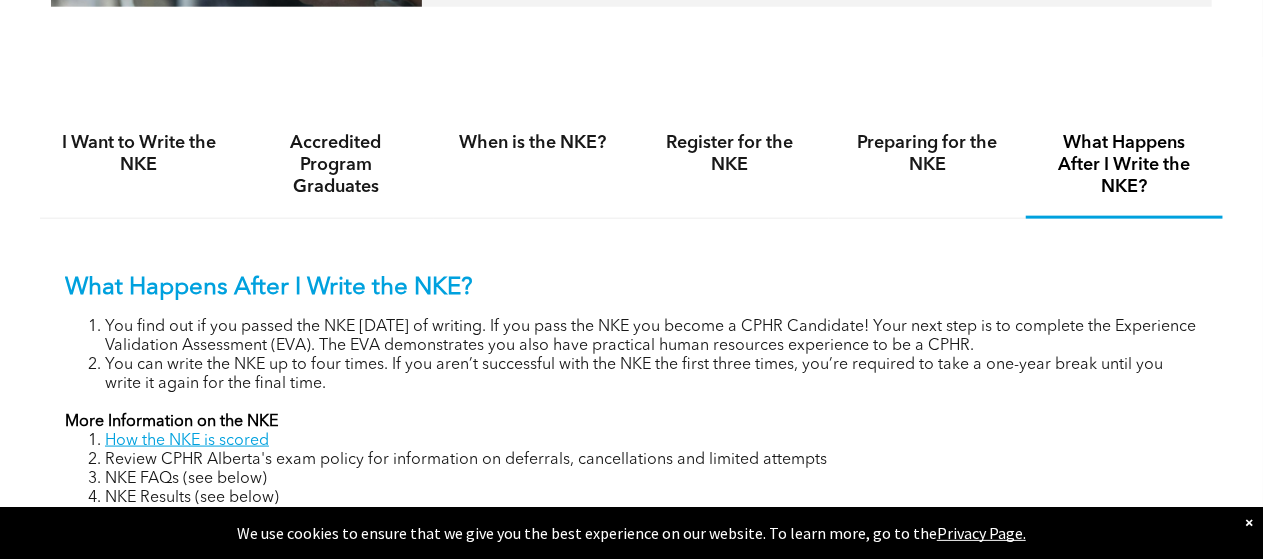 click on "More Information on the NKE" at bounding box center (631, 422) 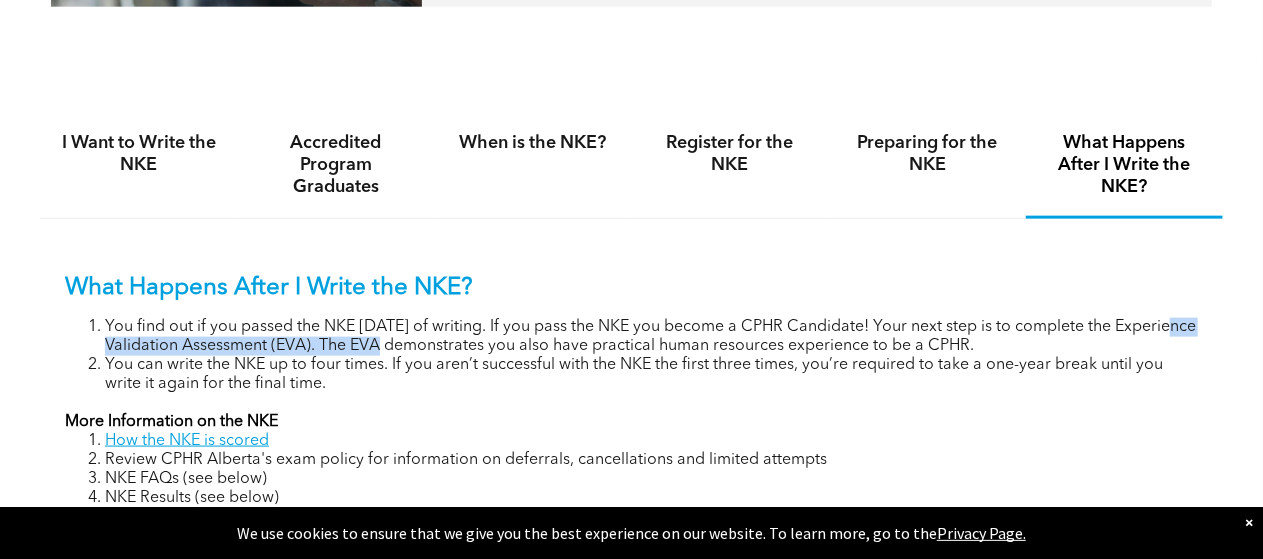 drag, startPoint x: 1067, startPoint y: 265, endPoint x: 299, endPoint y: 271, distance: 768.02344 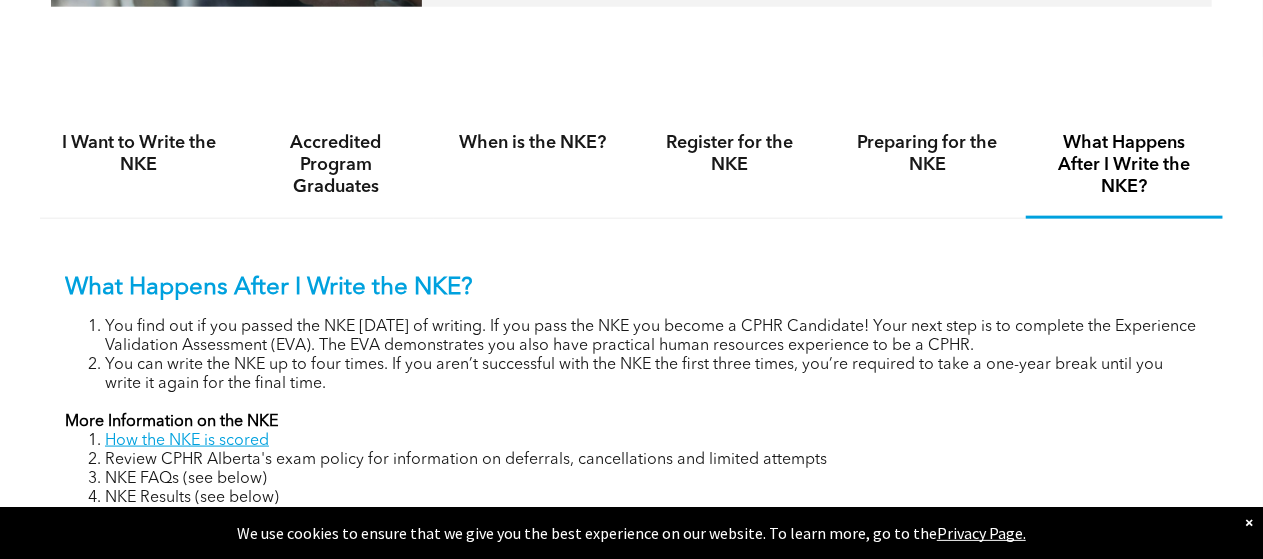 click on "I Want to Write the NKE
Accredited Program Graduates
When is the NKE?
Register for the NKE
Preparing for the NKE
What Happens After I Write the NKE?
I Want to Write the NKE
First, you need to be an Associate Member of CPHR [GEOGRAPHIC_DATA]. Your application has to be submitted four weeks prior to the exam registration deadline (listed below). We ask for your application four weeks prior to the NKE registration deadline to ensure the CPHR Alberta team has ample time to review it. Learn more about becoming an  Associate Member , or,  contact us. If you’re applying for Associate Membership with CPHR Alberta, make sure your transcripts or IQAS/[PERSON_NAME] assessment has been received by our team prior to the NKE registration deadline. Please note, only official copies are accepted and must come directly from your post-secondary institution or IQAS/[PERSON_NAME] to CPHR [GEOGRAPHIC_DATA]. coursework requirement" at bounding box center (631, 344) 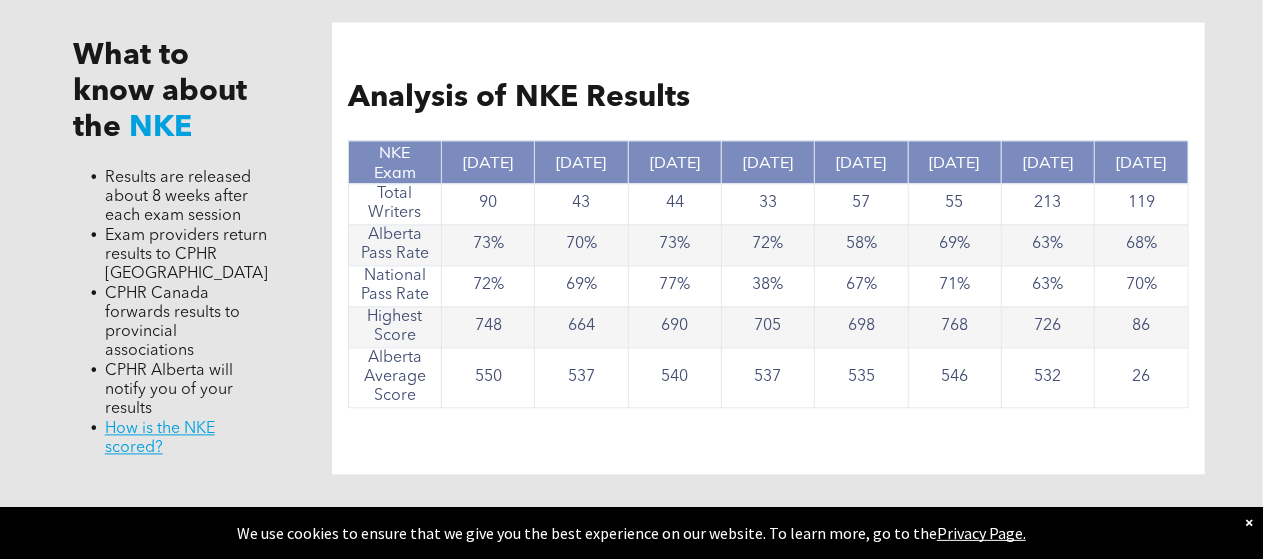 scroll, scrollTop: 1866, scrollLeft: 0, axis: vertical 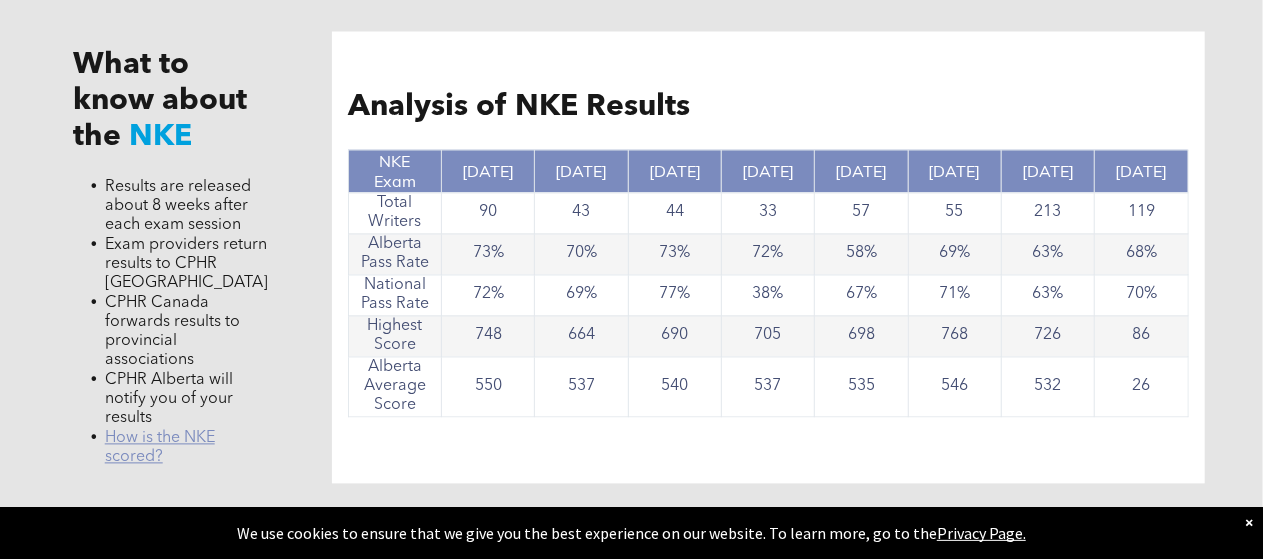 click on "﻿ How is the NKE scored?" at bounding box center (160, 448) 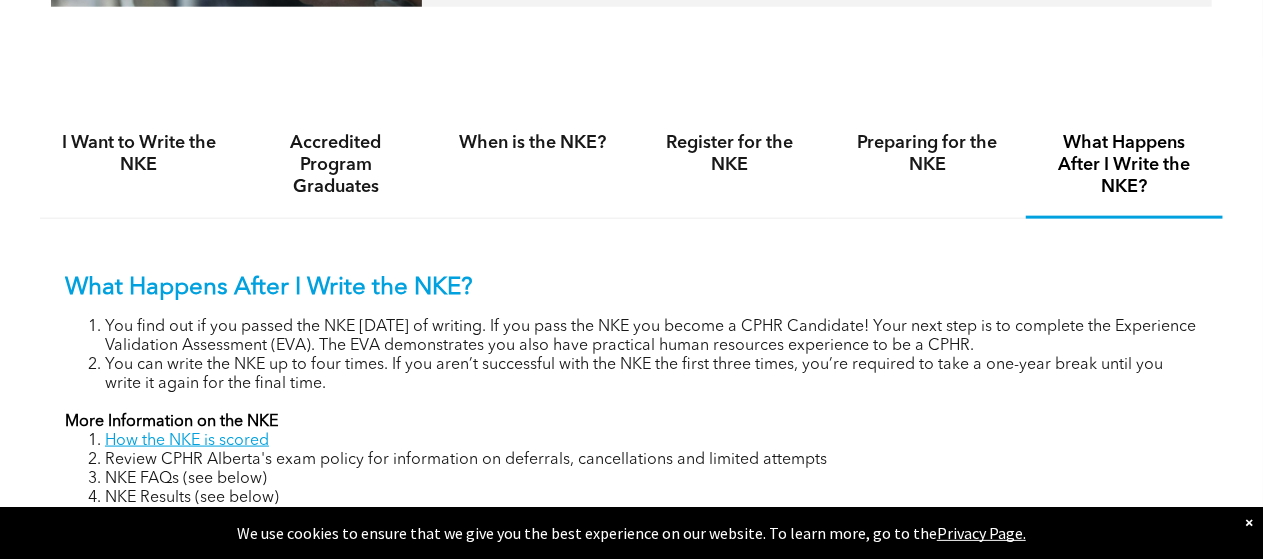 scroll, scrollTop: 753, scrollLeft: 0, axis: vertical 